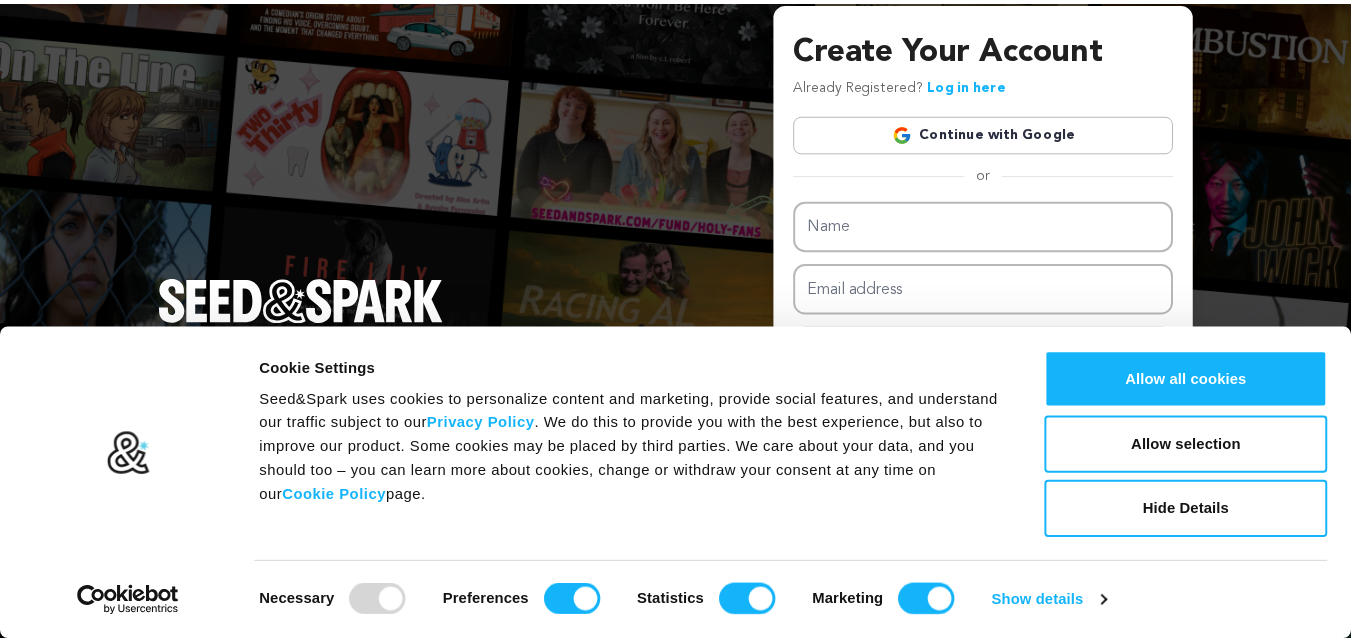 scroll, scrollTop: 0, scrollLeft: 0, axis: both 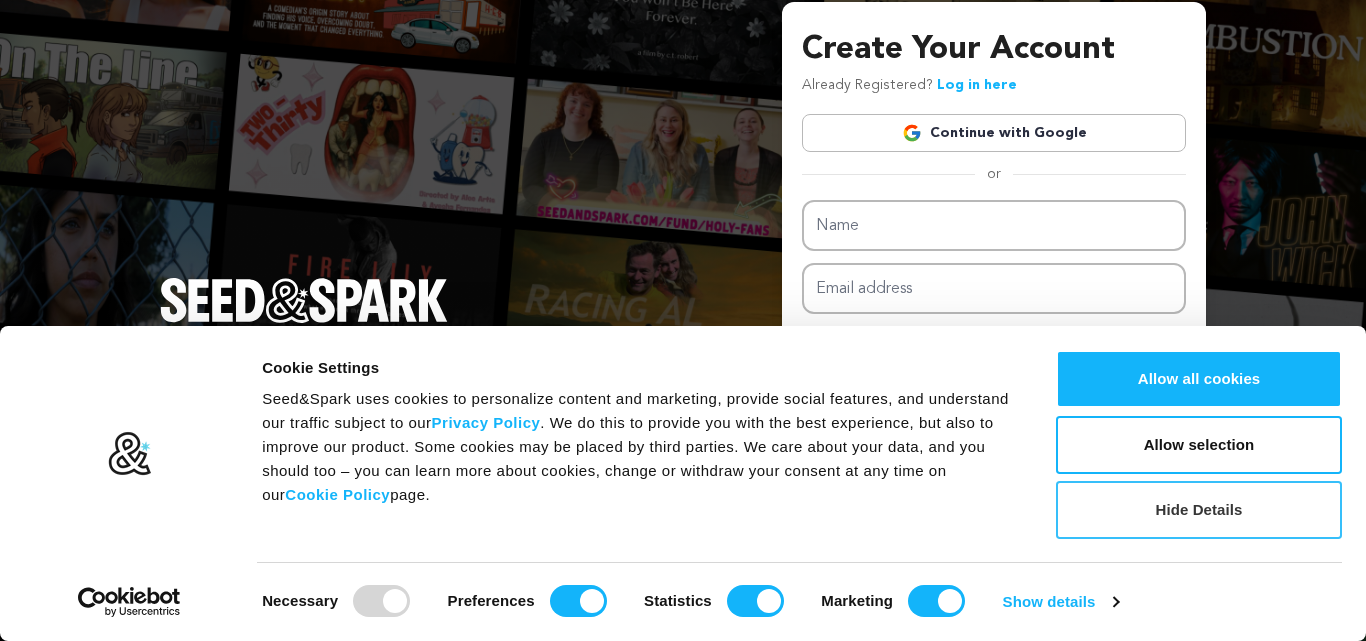 click on "Hide Details" at bounding box center (1199, 510) 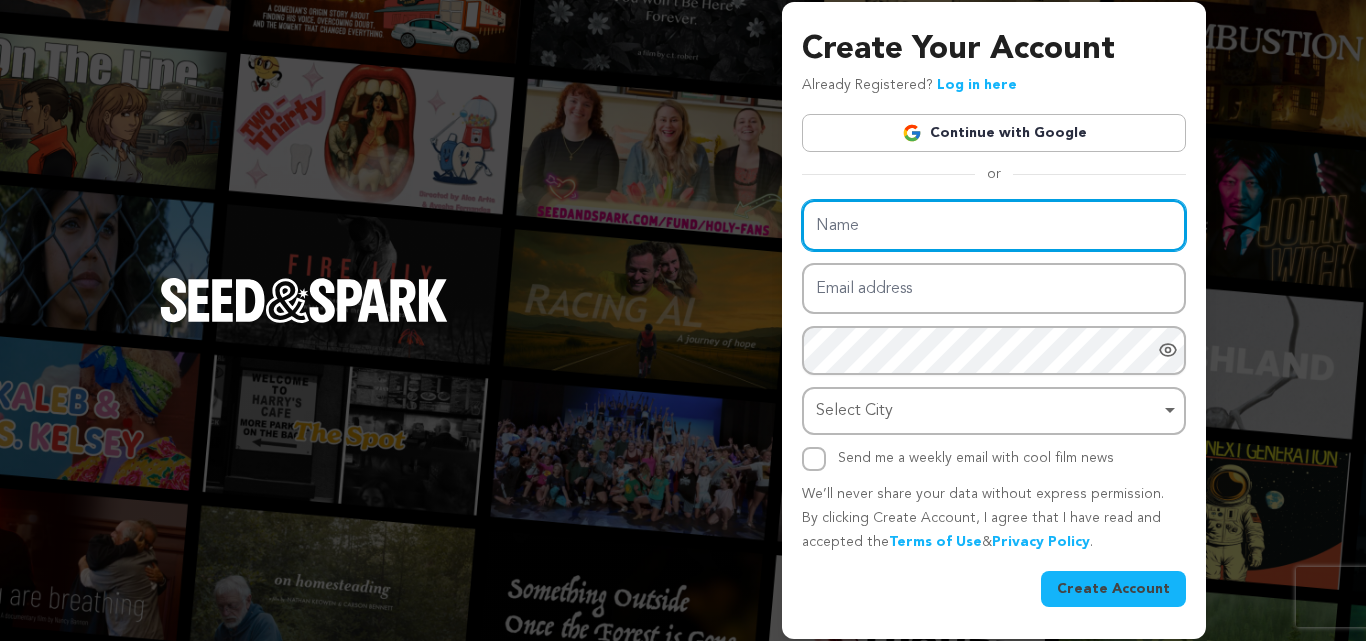 click on "Name" at bounding box center [994, 225] 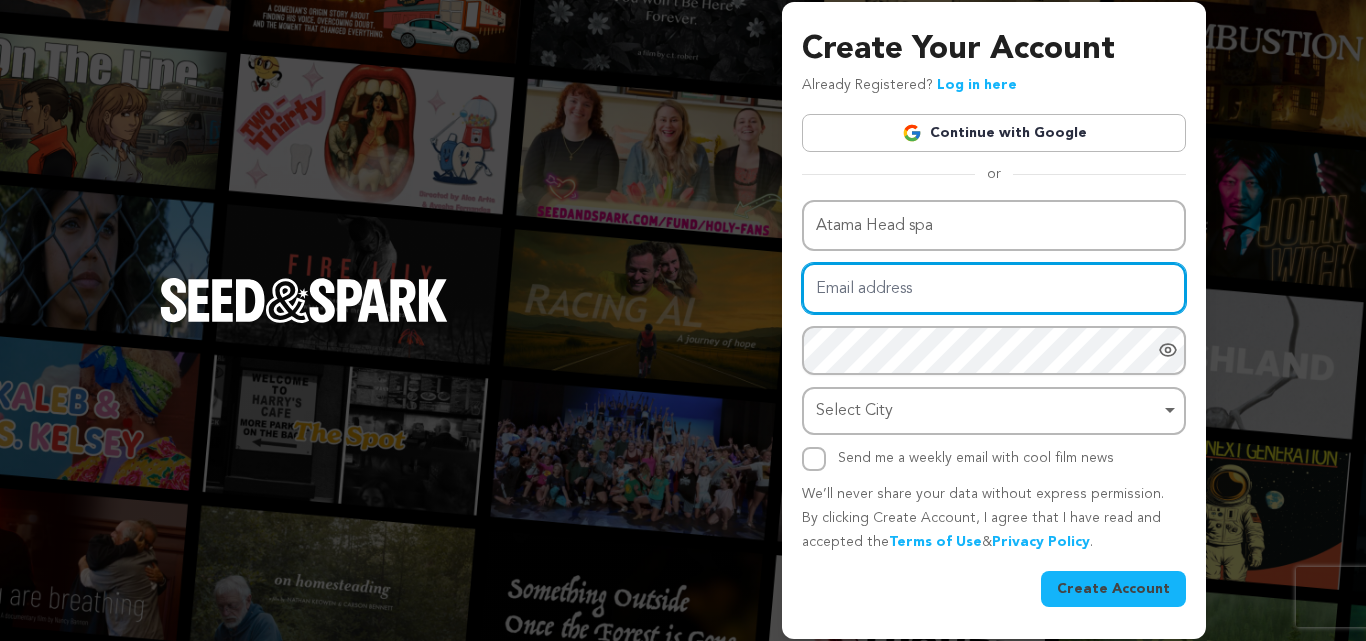 click on "Email address" at bounding box center [994, 288] 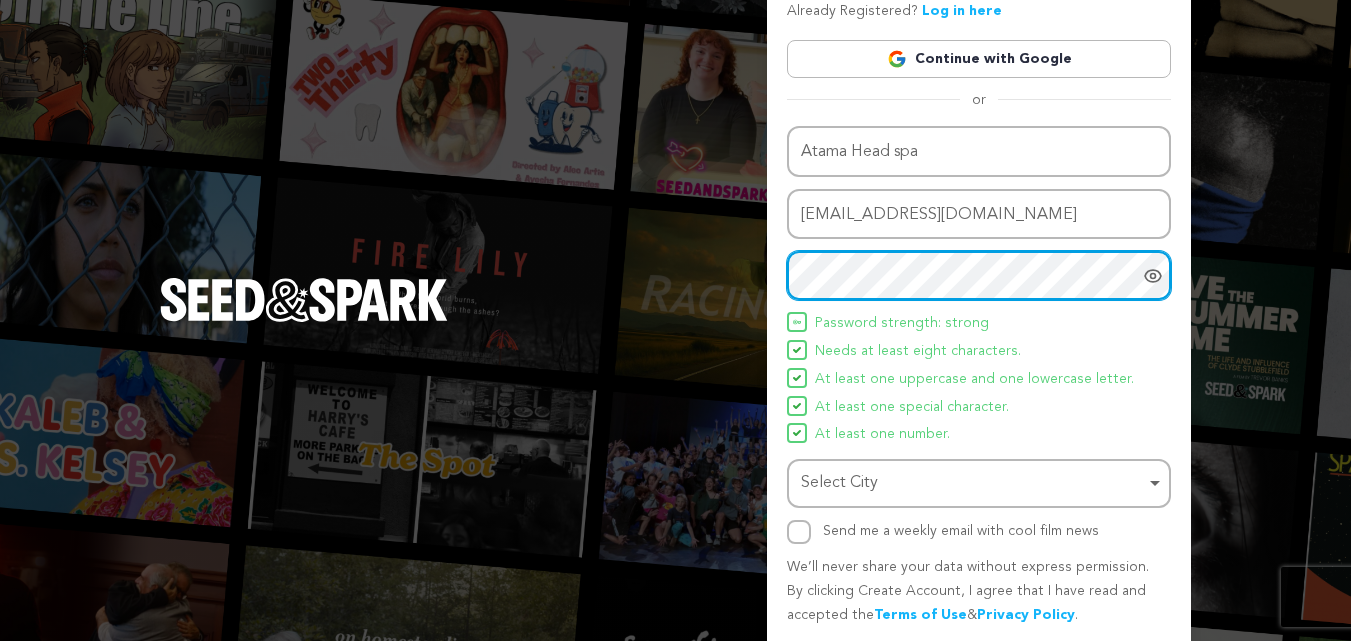 scroll, scrollTop: 75, scrollLeft: 0, axis: vertical 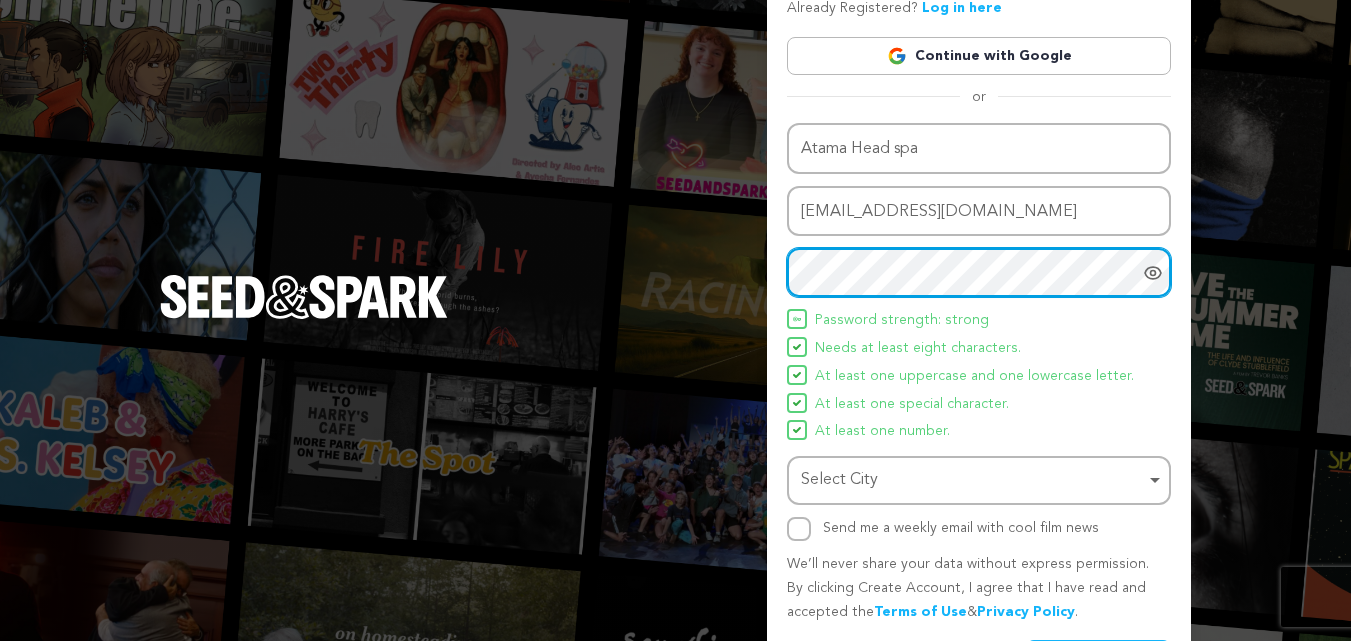 click on "Select City Remove item" at bounding box center (973, 480) 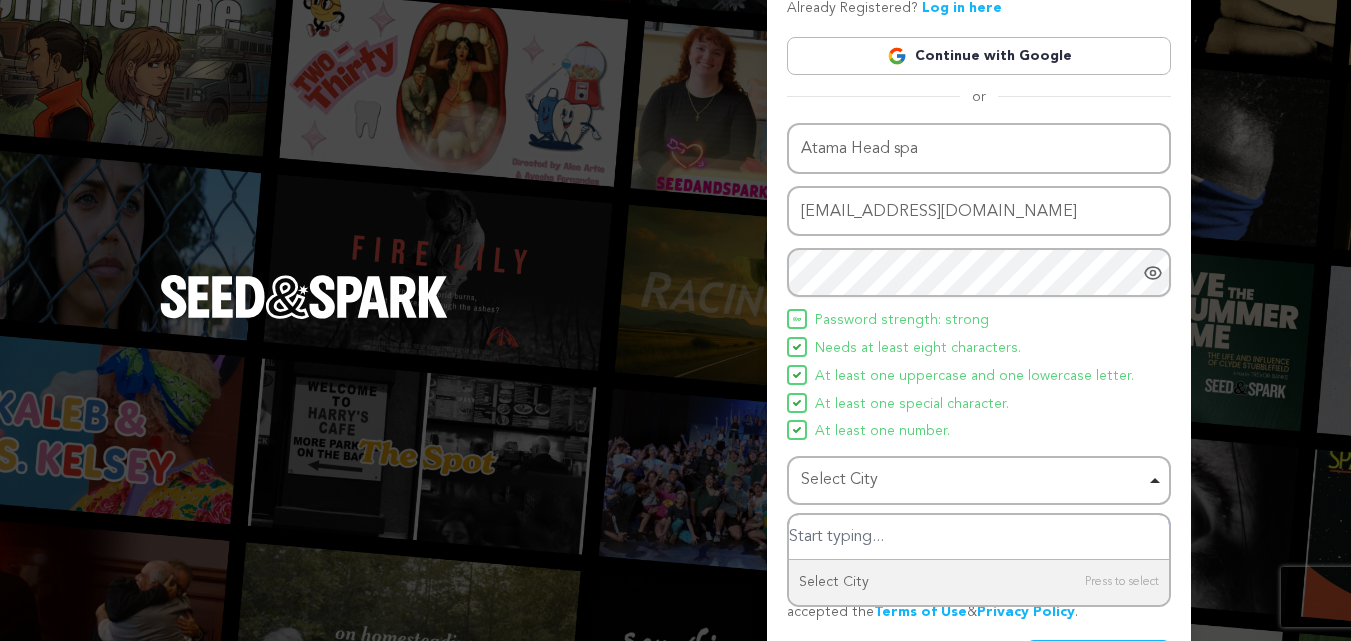 click at bounding box center (979, 537) 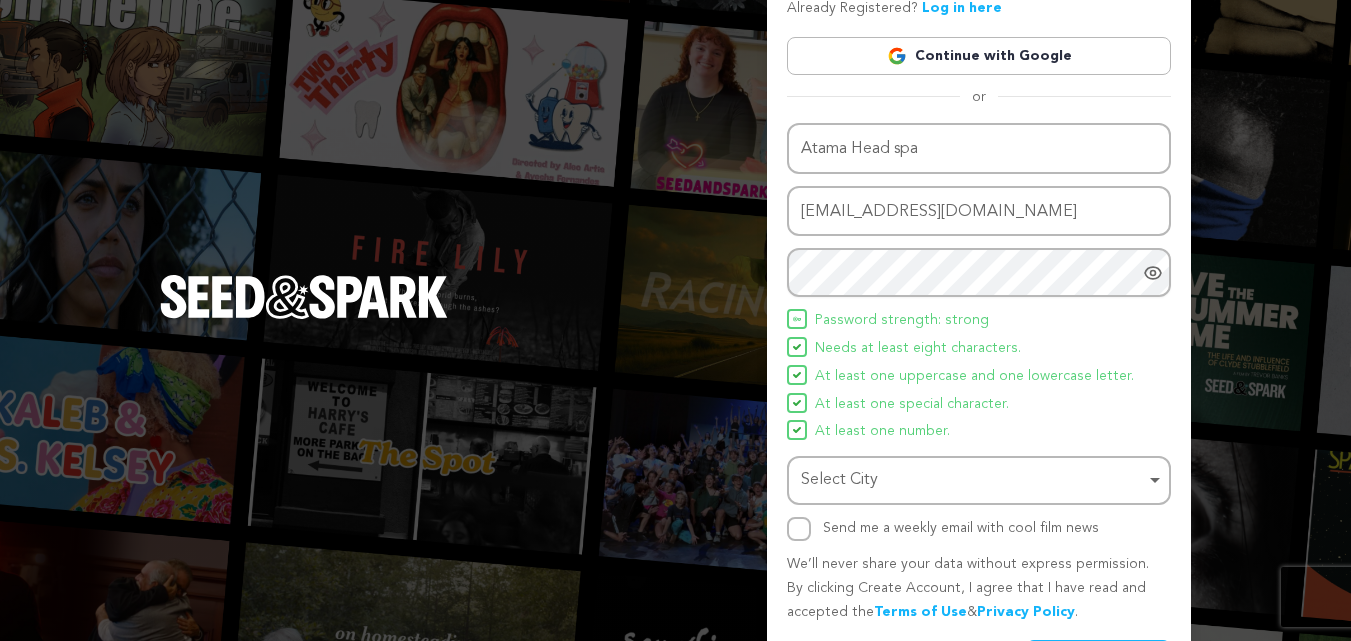 click on "Select City Remove item" at bounding box center [973, 480] 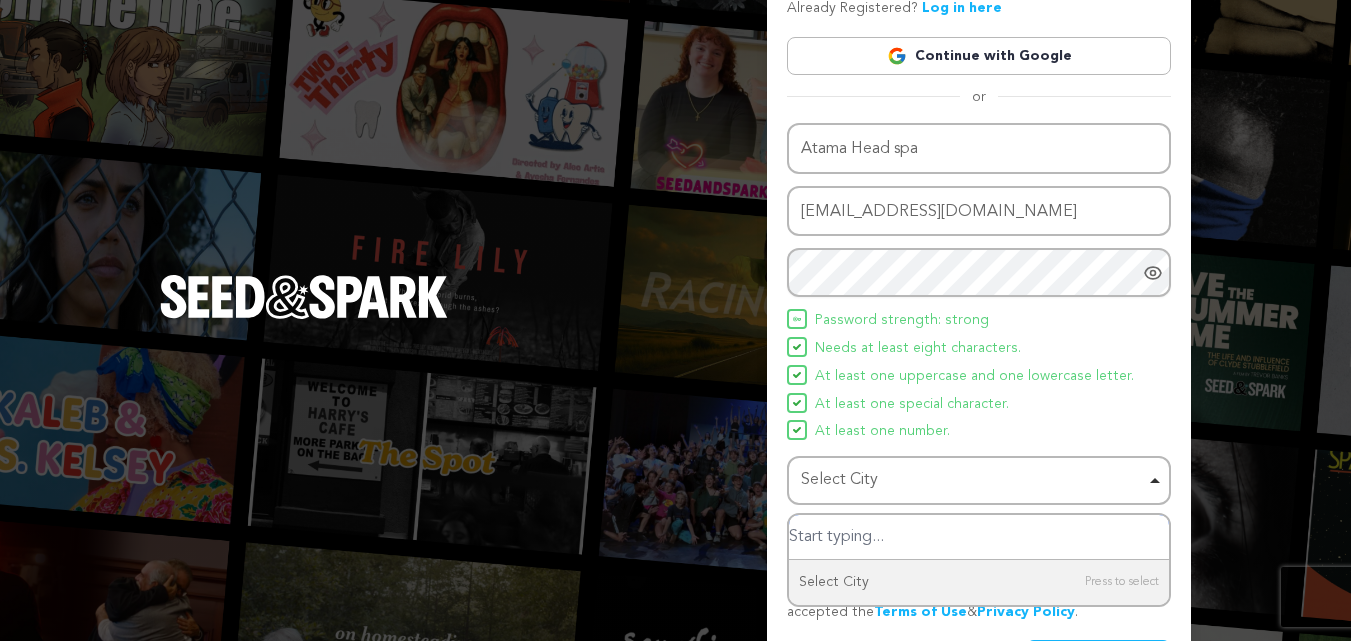 click at bounding box center [979, 537] 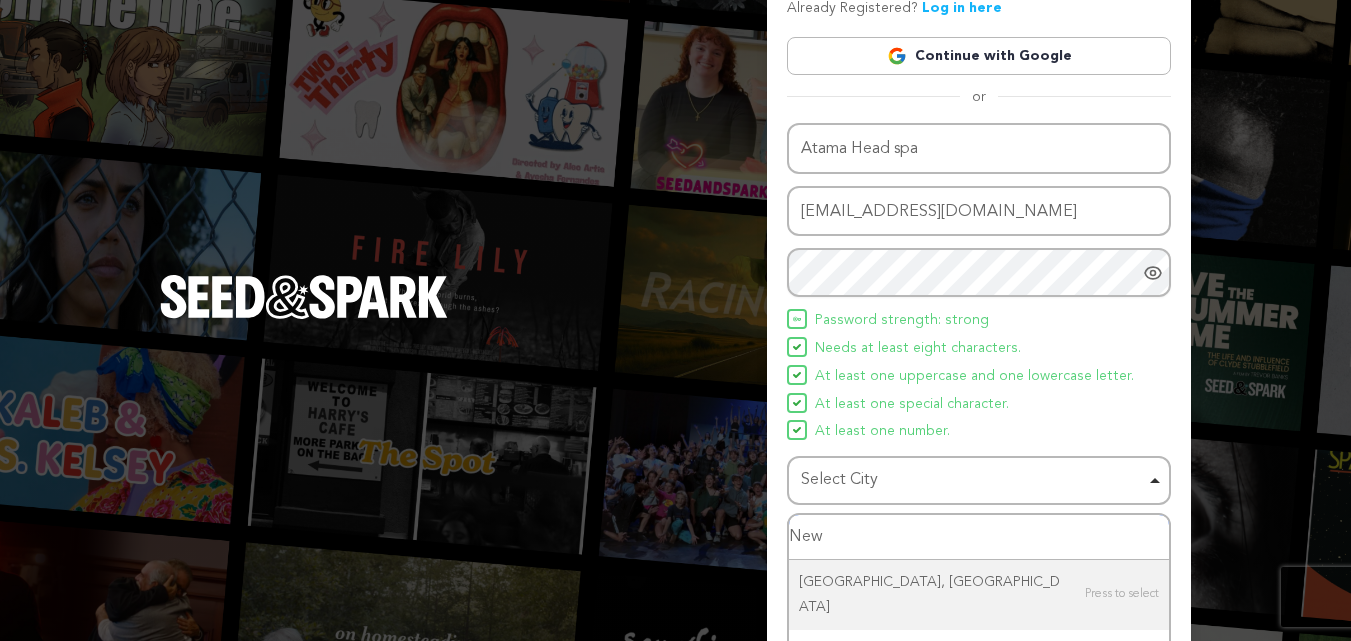 type on "New" 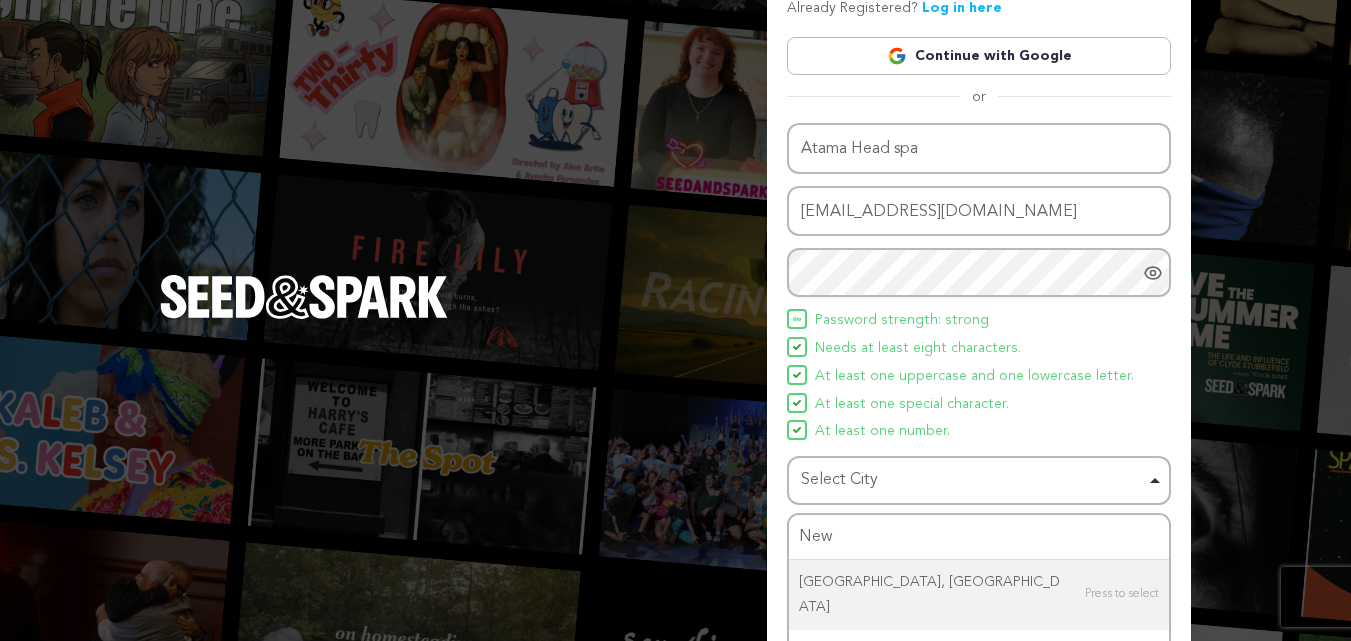 type 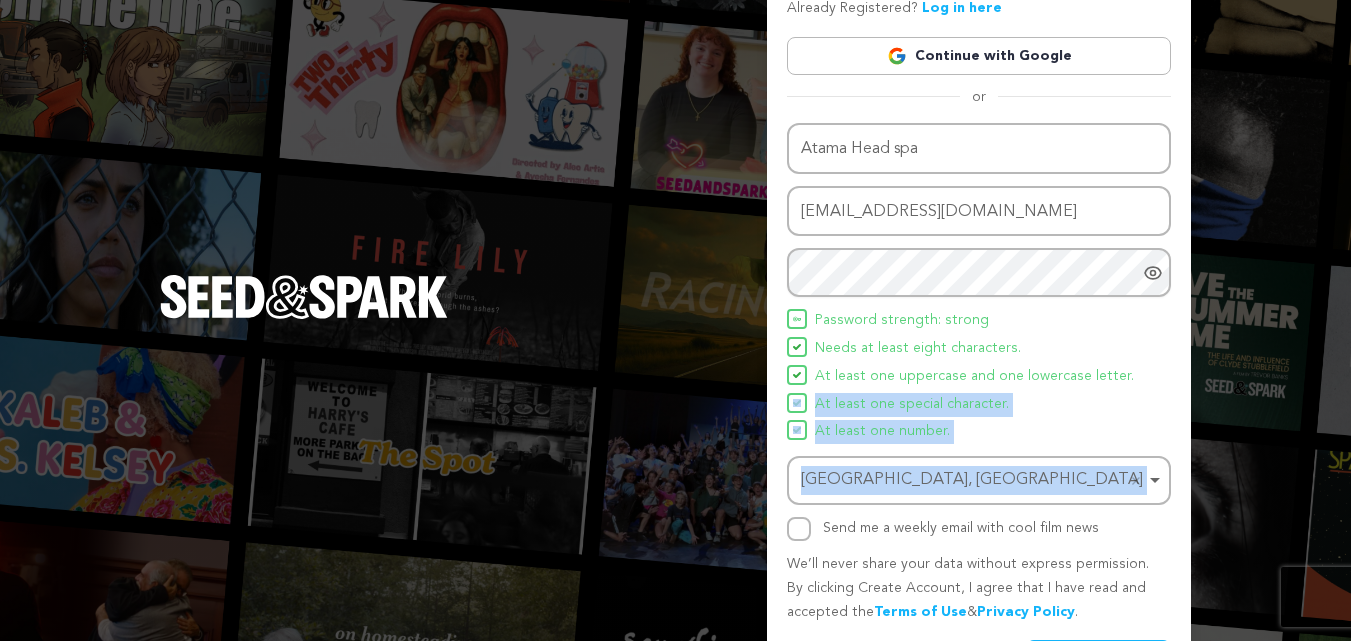 drag, startPoint x: 1348, startPoint y: 411, endPoint x: 1346, endPoint y: 435, distance: 24.083189 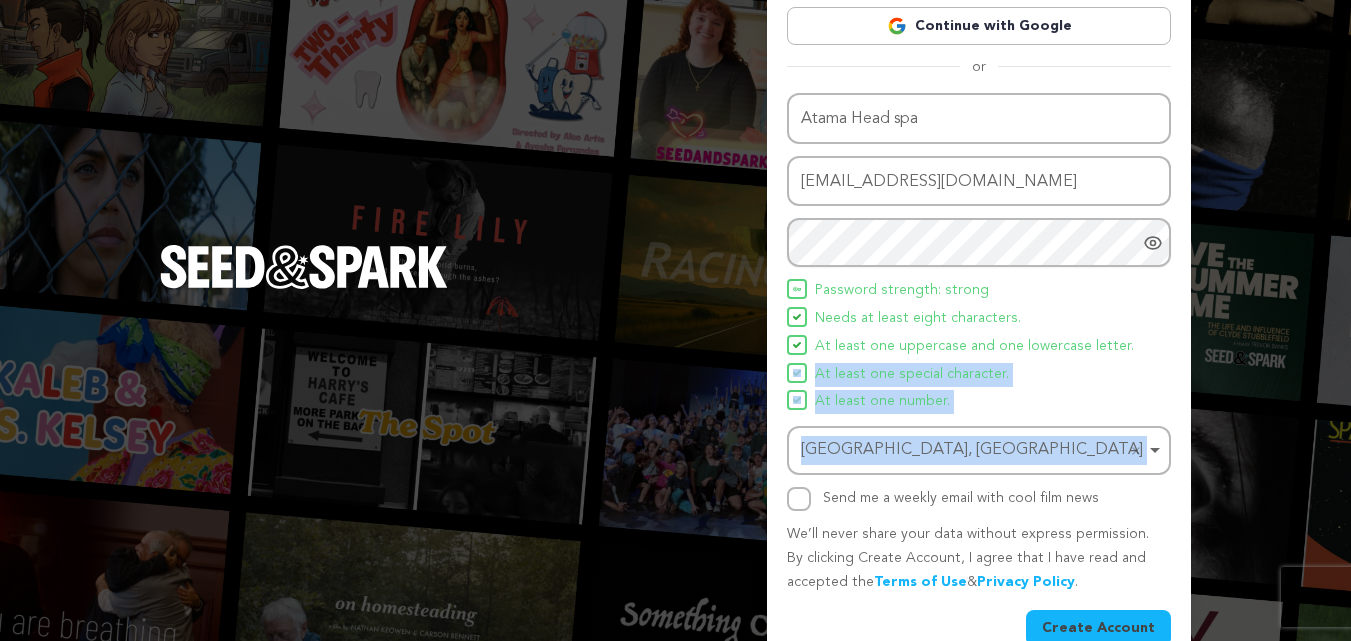 scroll, scrollTop: 142, scrollLeft: 0, axis: vertical 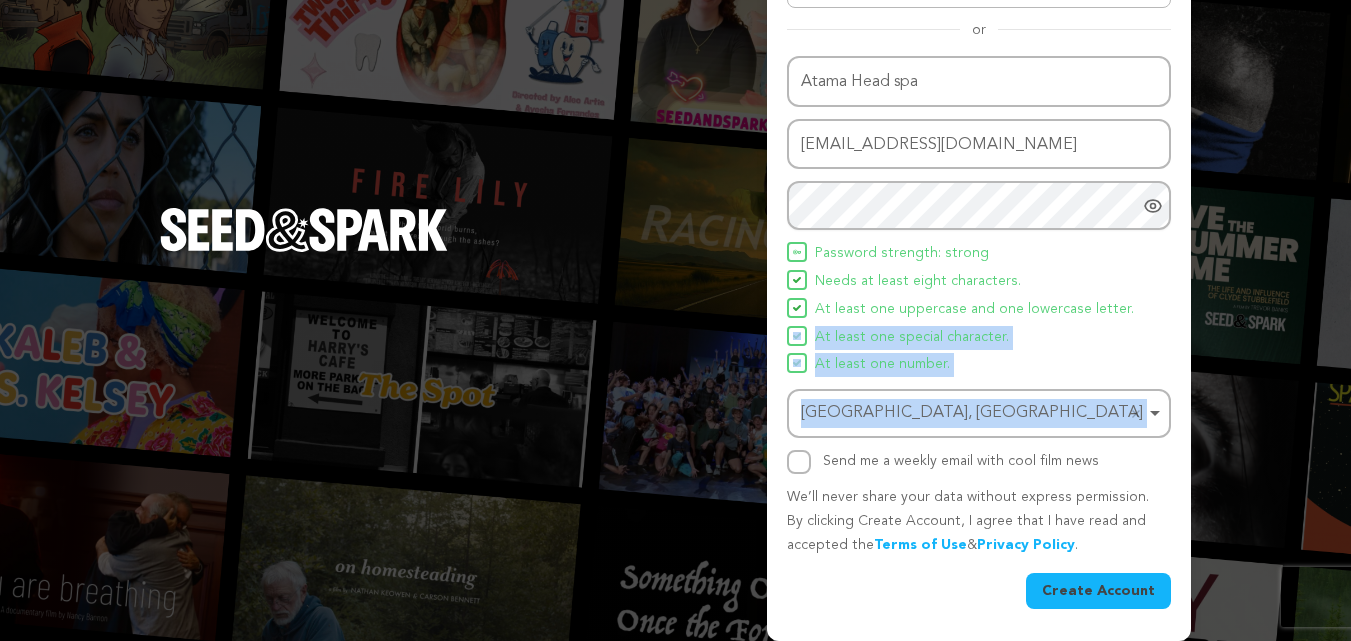 click on "Create Account" at bounding box center [1098, 591] 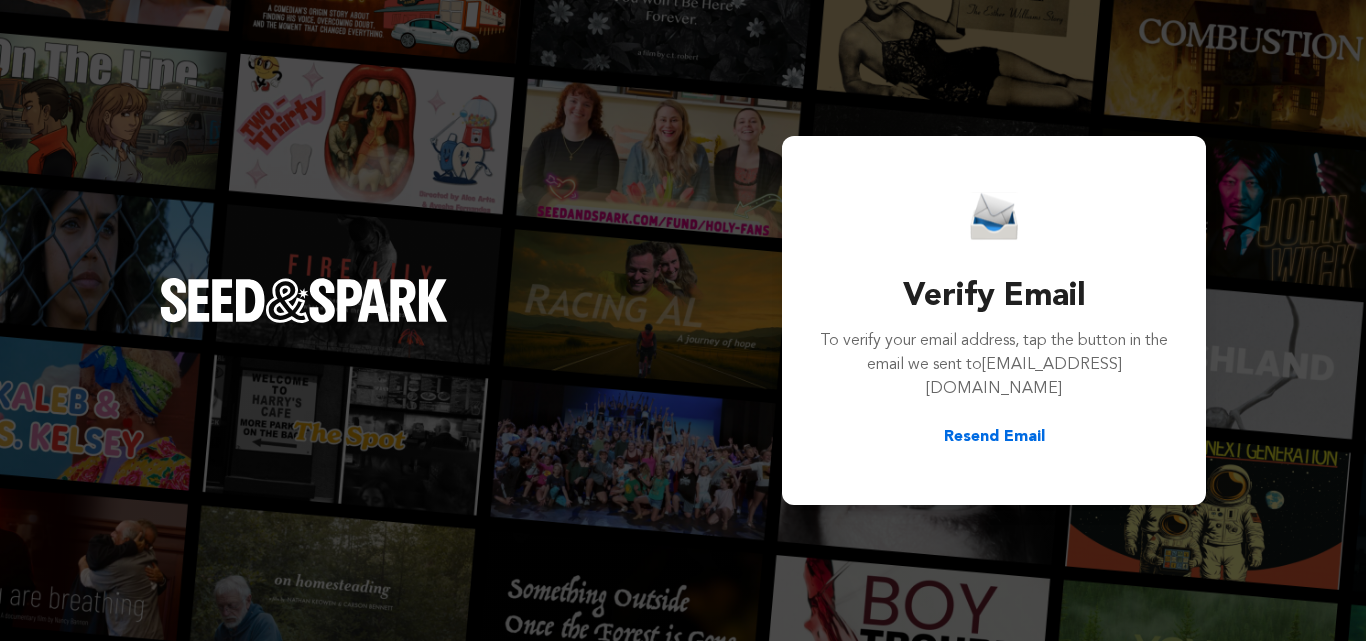 scroll, scrollTop: 0, scrollLeft: 0, axis: both 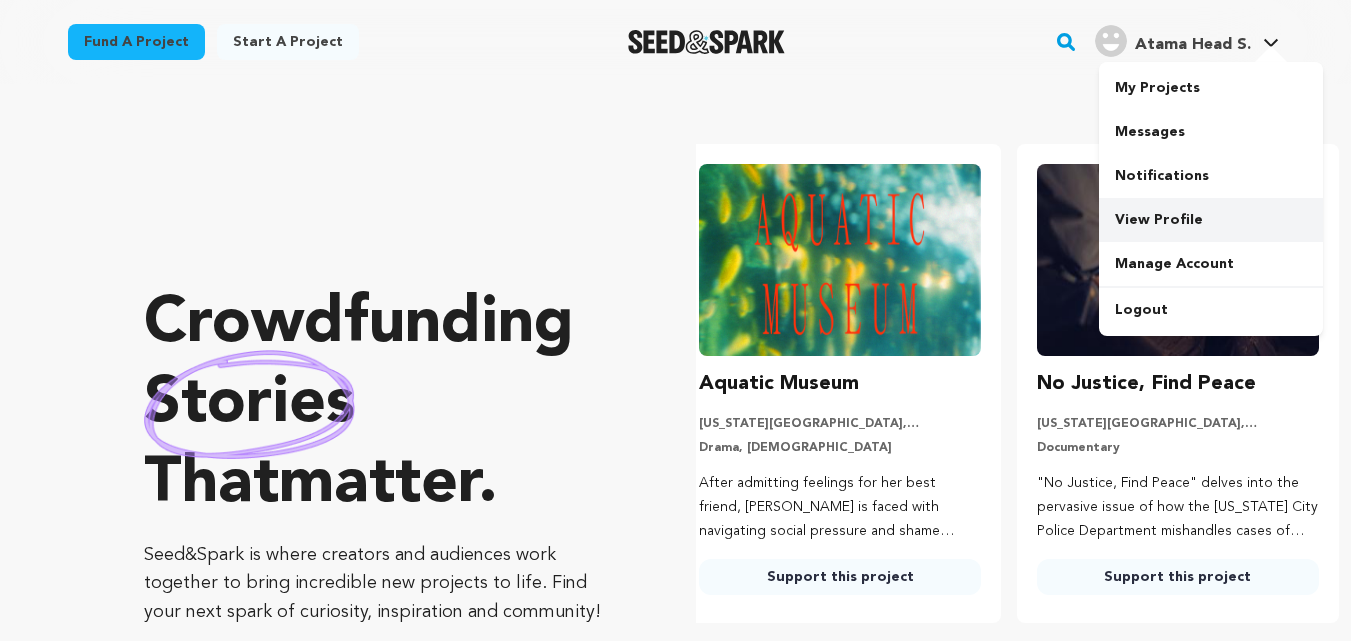 click on "View Profile" at bounding box center (1211, 220) 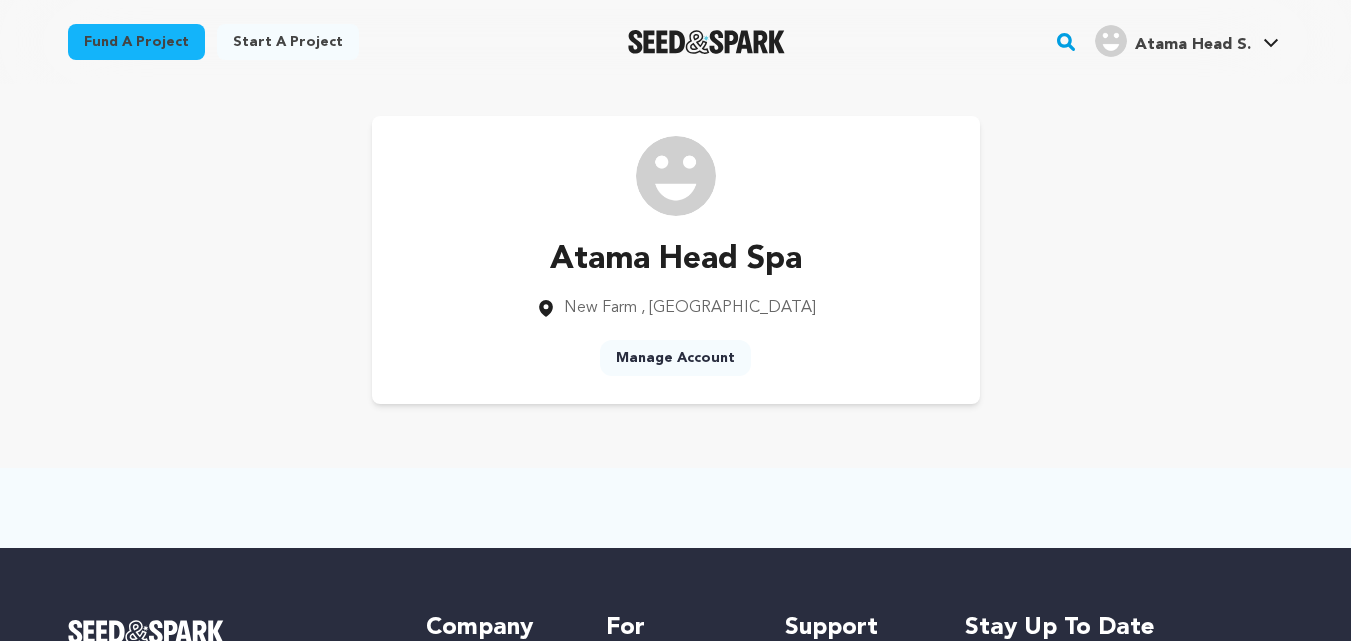 scroll, scrollTop: 0, scrollLeft: 0, axis: both 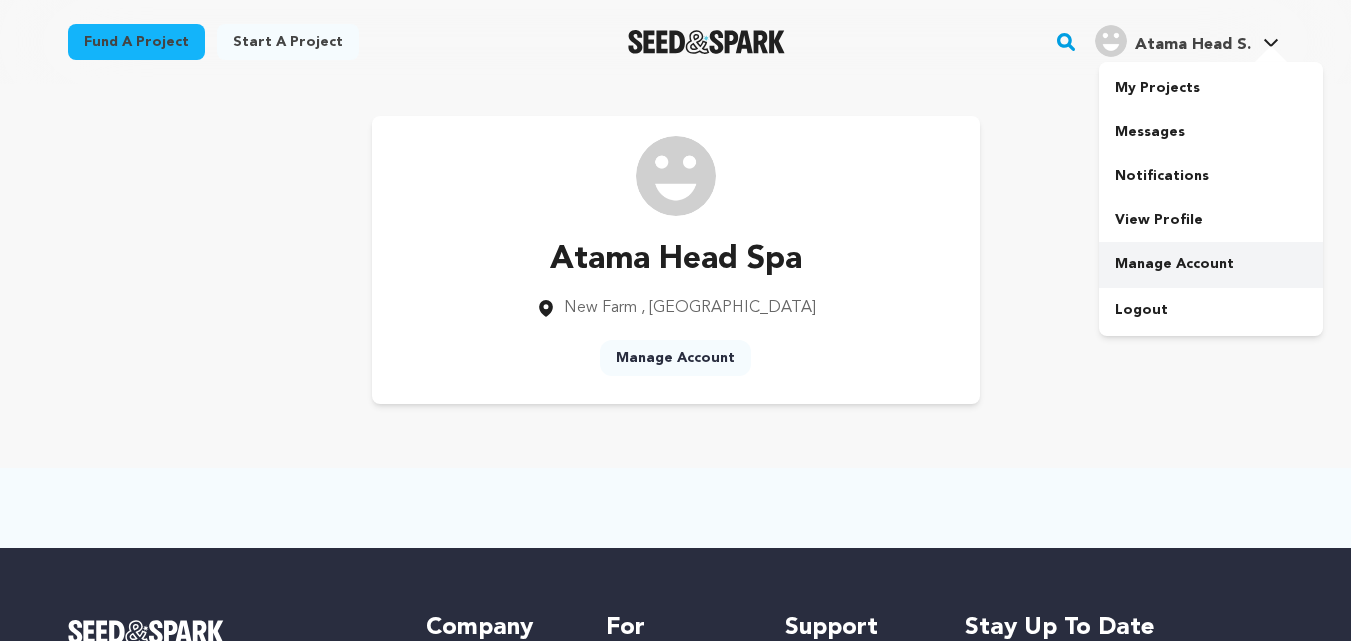 click on "Manage Account" at bounding box center (1211, 264) 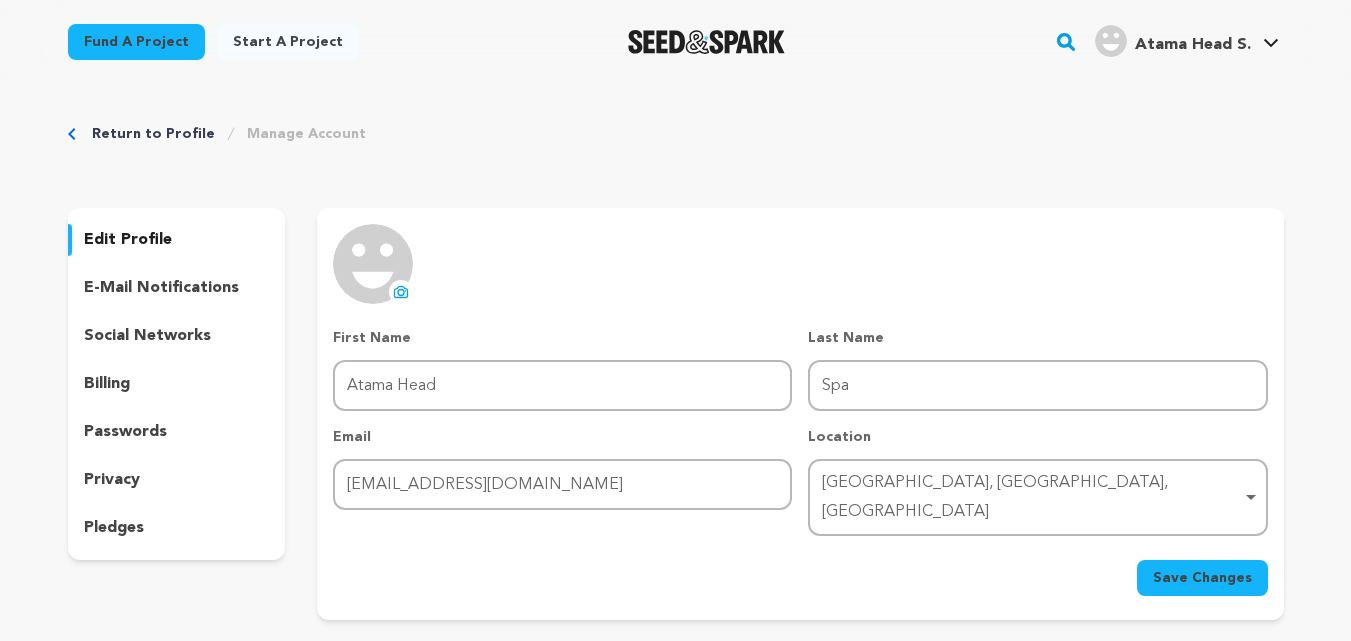 scroll, scrollTop: 0, scrollLeft: 0, axis: both 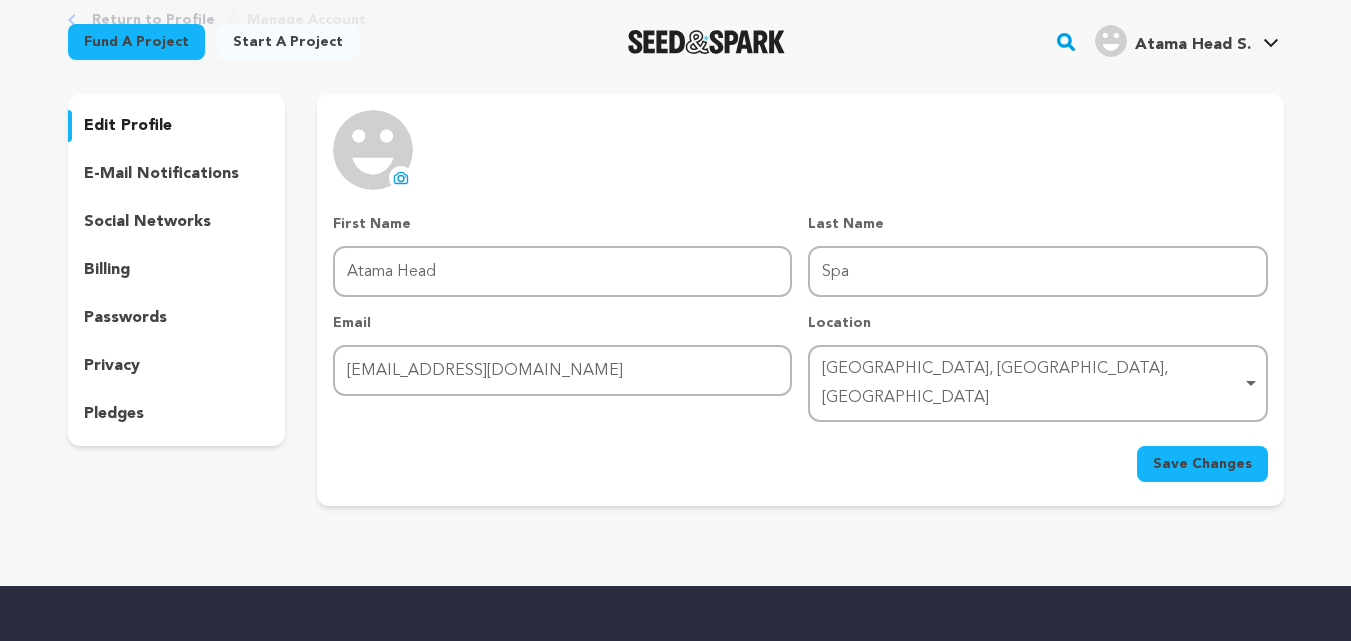 drag, startPoint x: 1365, startPoint y: 169, endPoint x: 1365, endPoint y: 227, distance: 58 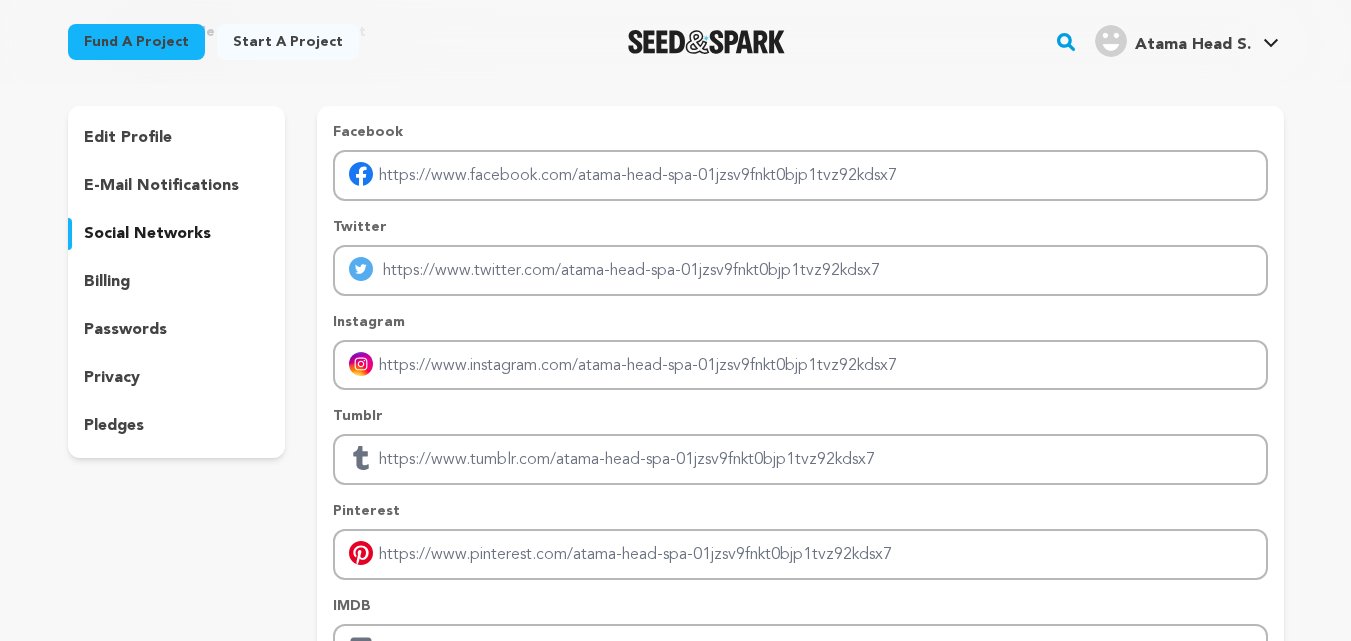 scroll, scrollTop: 92, scrollLeft: 0, axis: vertical 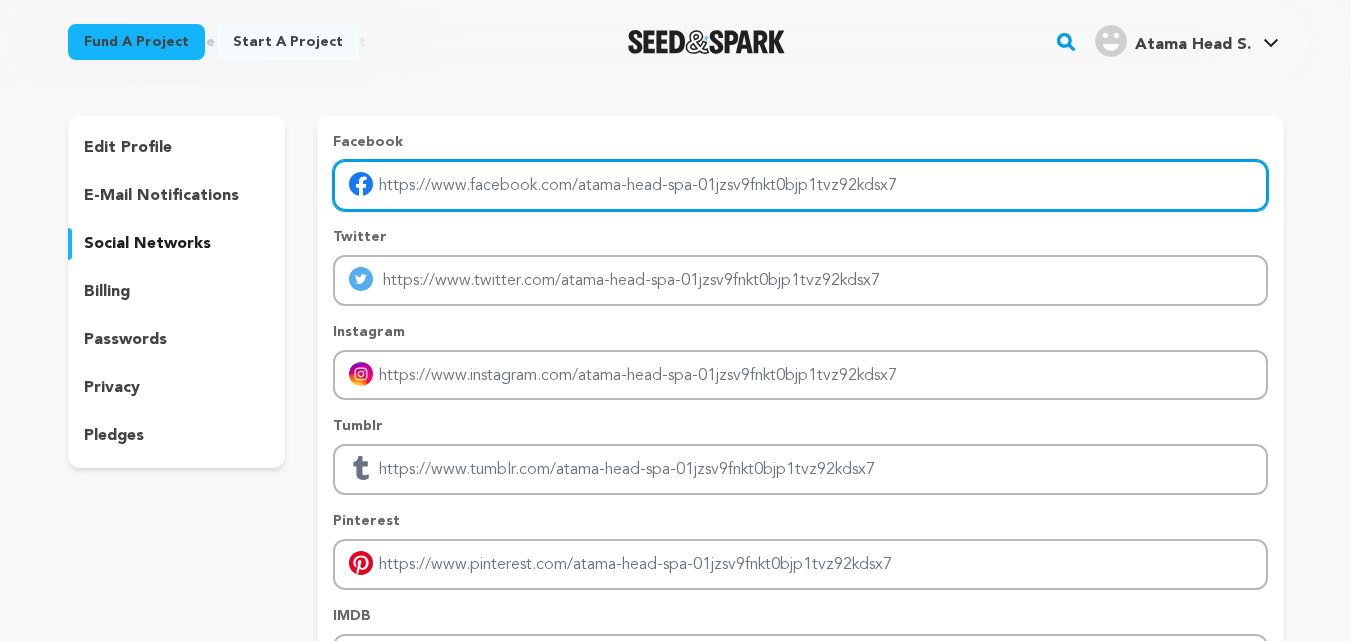 click at bounding box center (800, 185) 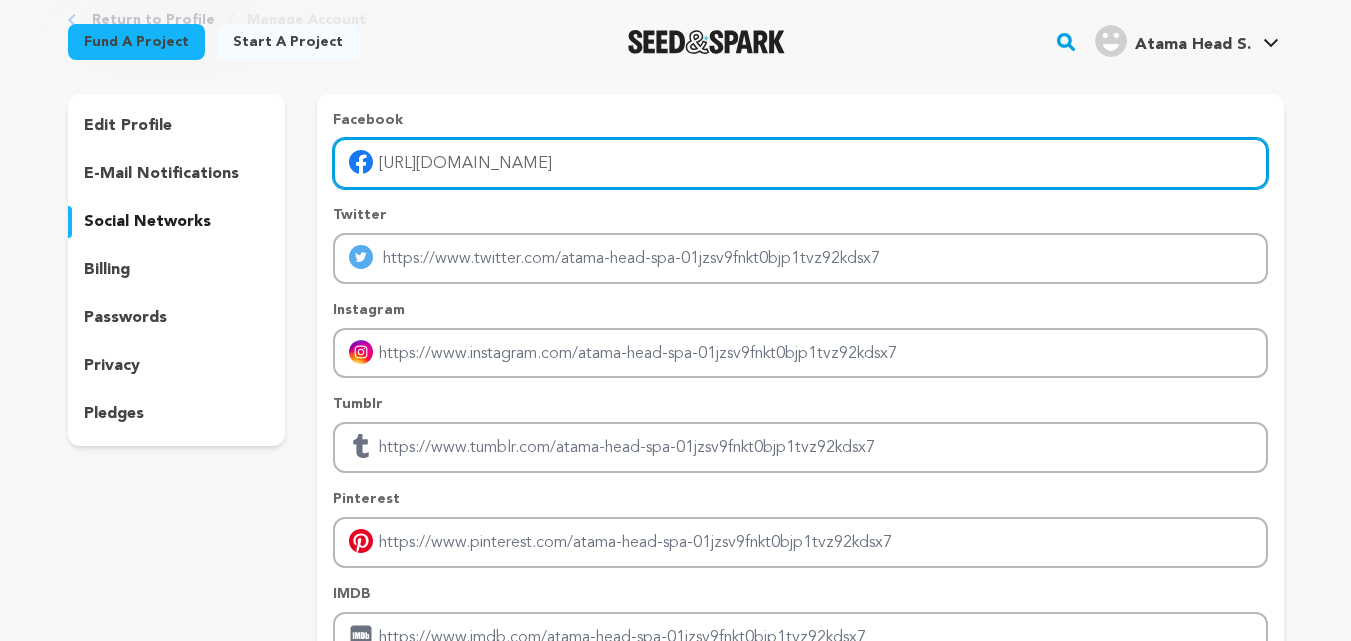 scroll, scrollTop: 124, scrollLeft: 0, axis: vertical 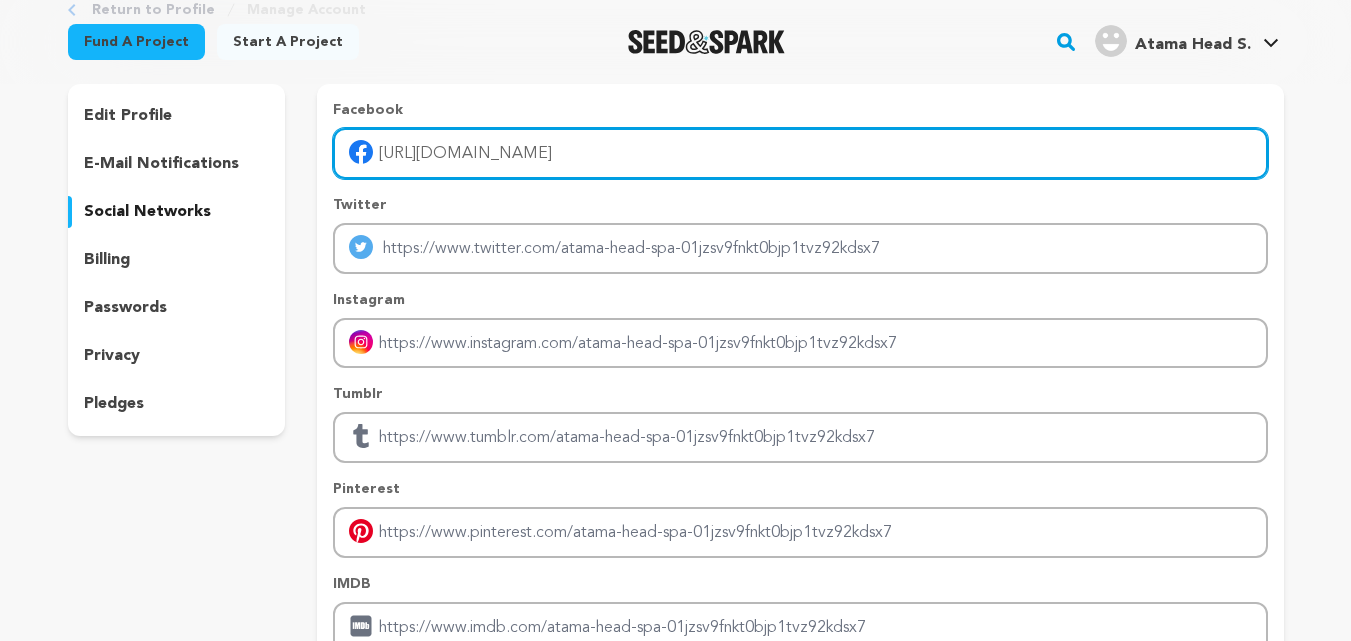 type on "https://www.facebook.com/atamasalon" 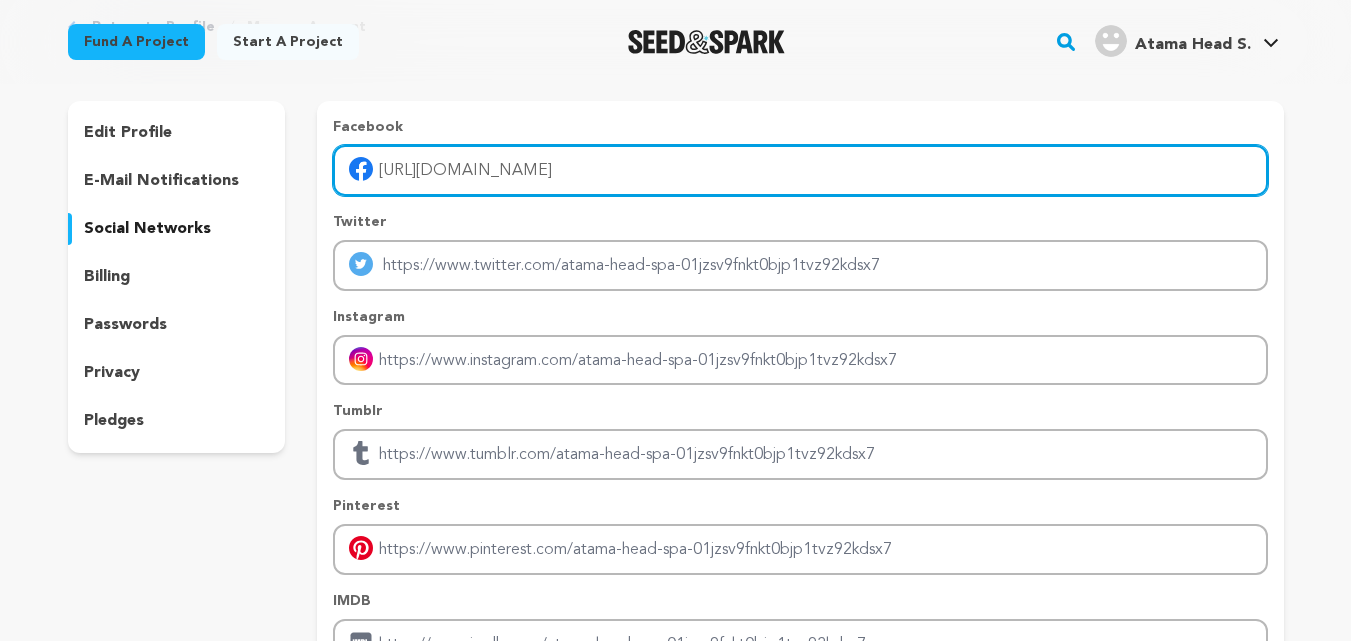 scroll, scrollTop: 102, scrollLeft: 0, axis: vertical 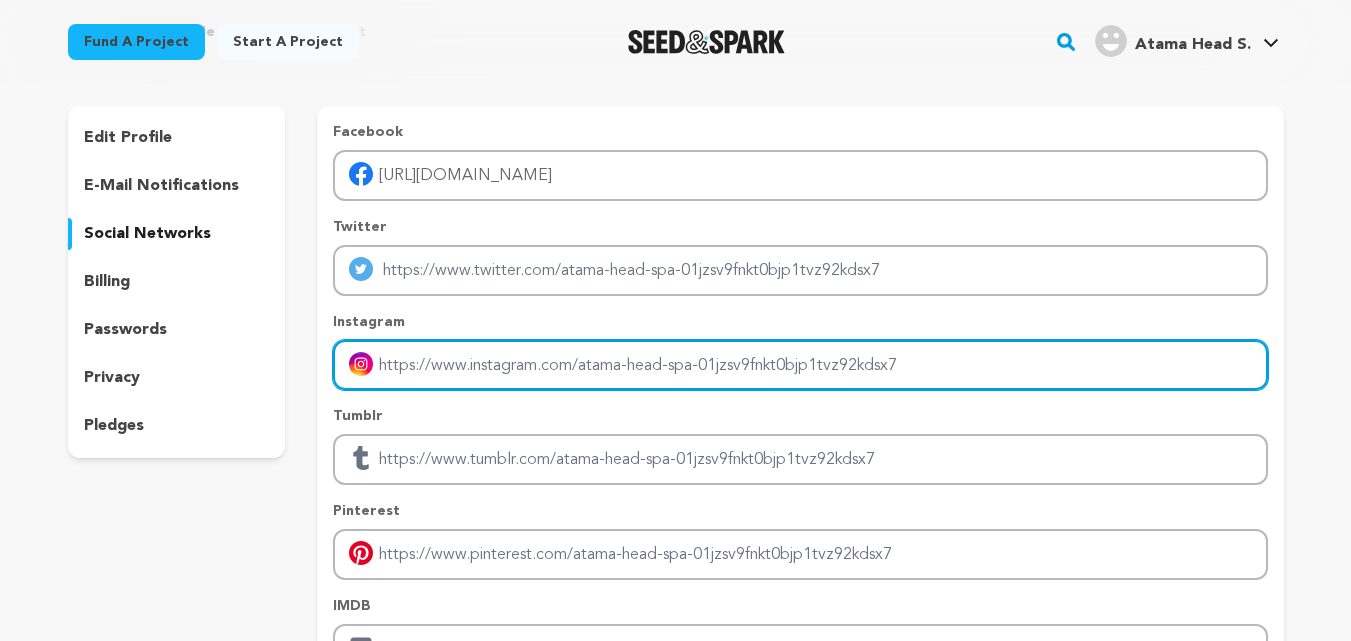 click at bounding box center [800, 365] 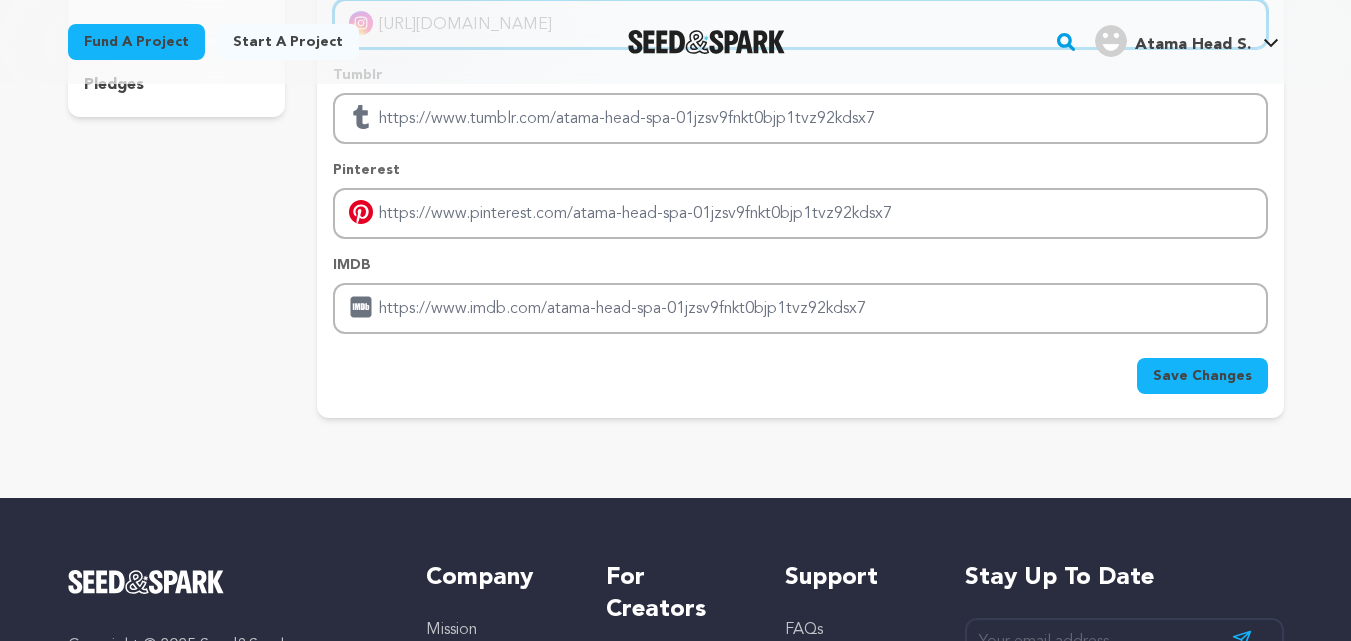 scroll, scrollTop: 525, scrollLeft: 0, axis: vertical 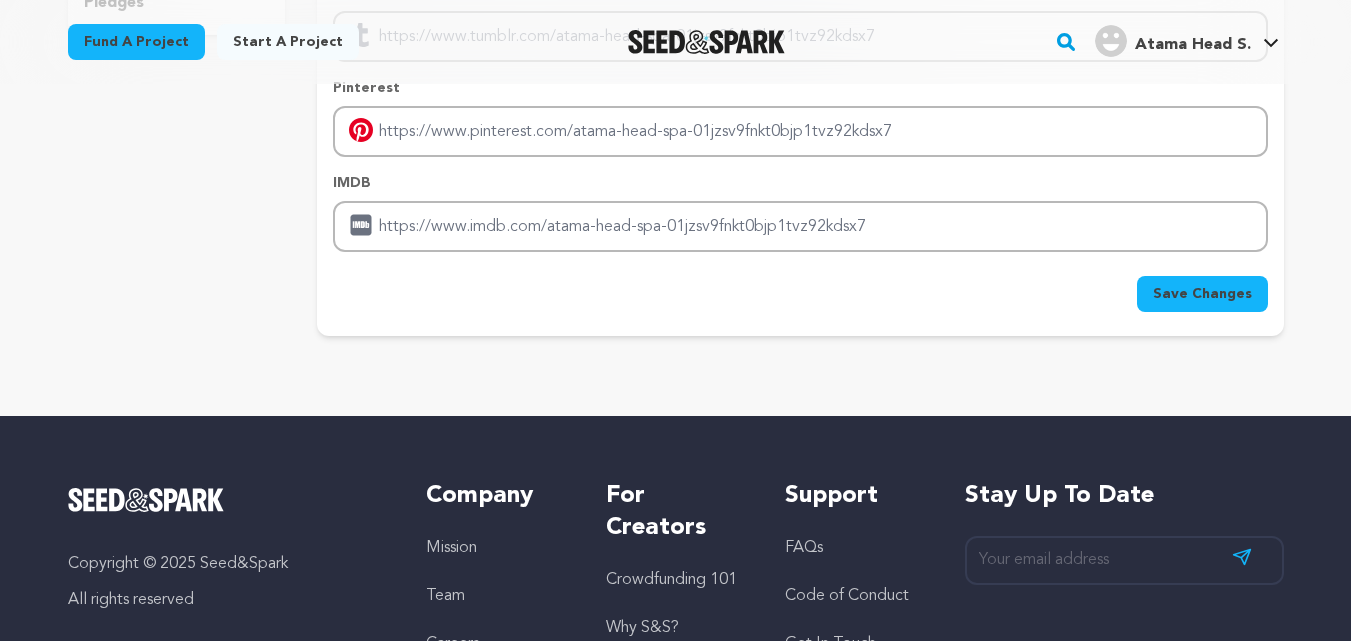 type on "http://instagram.com/atamaheadspa/" 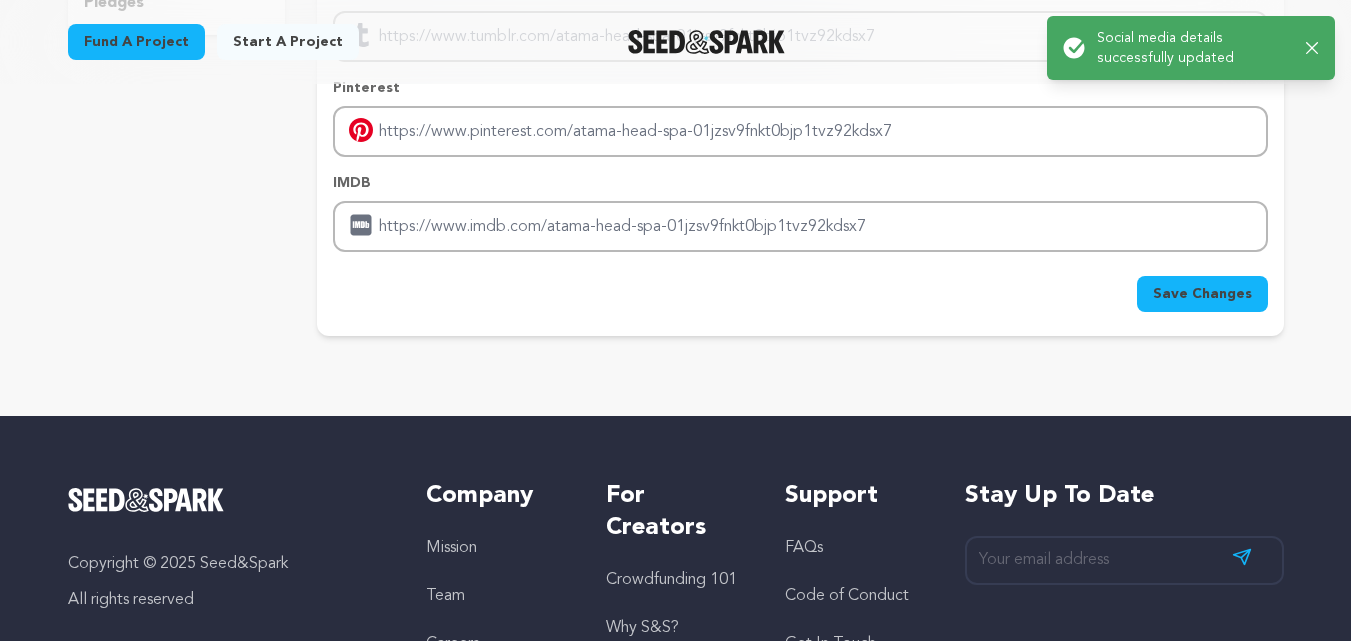 drag, startPoint x: 1365, startPoint y: 234, endPoint x: 1365, endPoint y: 189, distance: 45 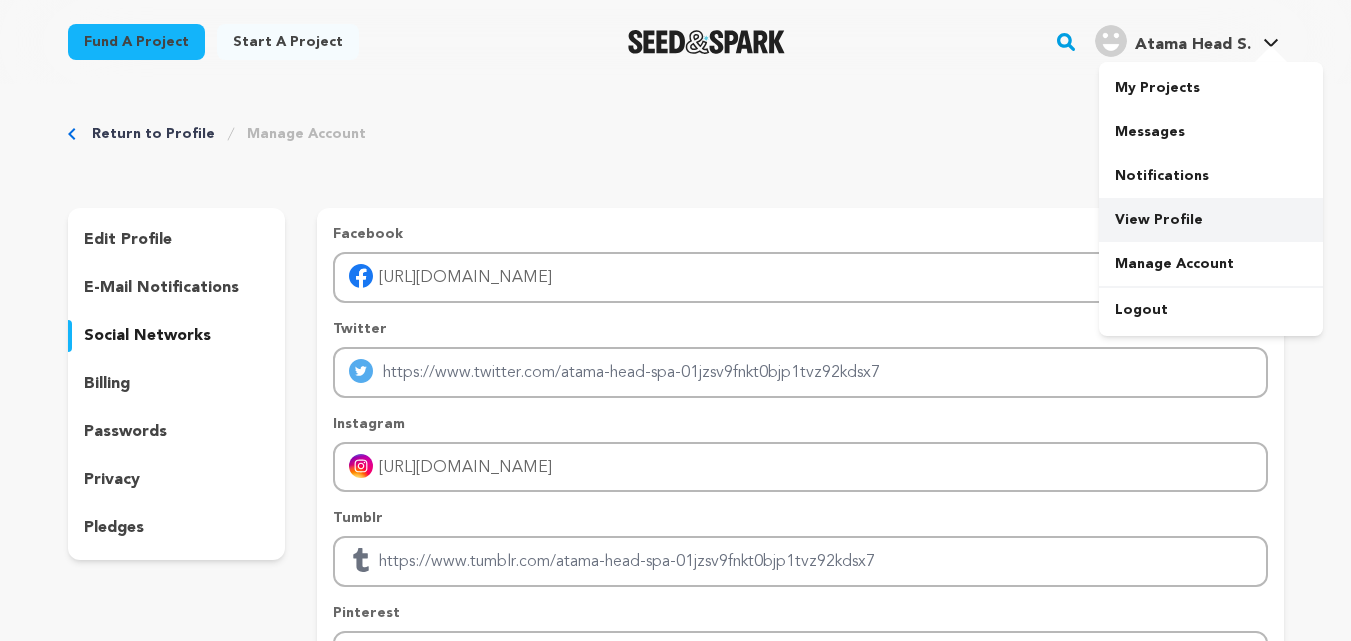 click on "View Profile" at bounding box center [1211, 220] 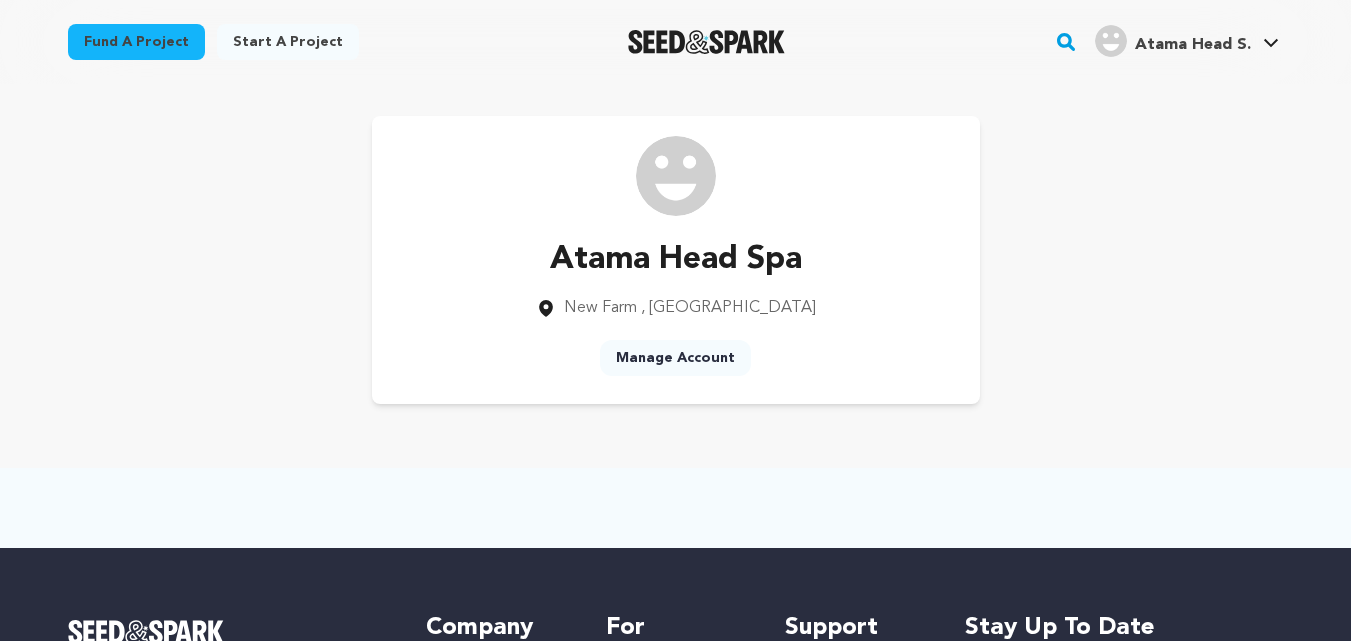 scroll, scrollTop: 0, scrollLeft: 0, axis: both 